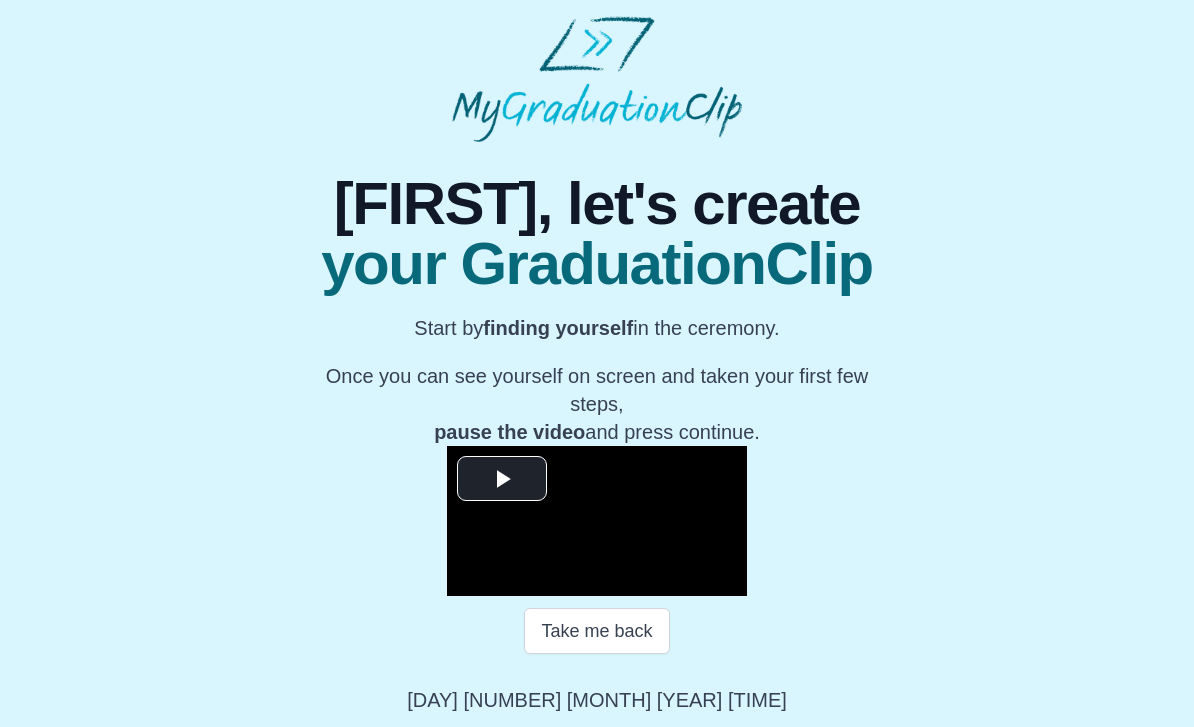 scroll, scrollTop: 125, scrollLeft: 0, axis: vertical 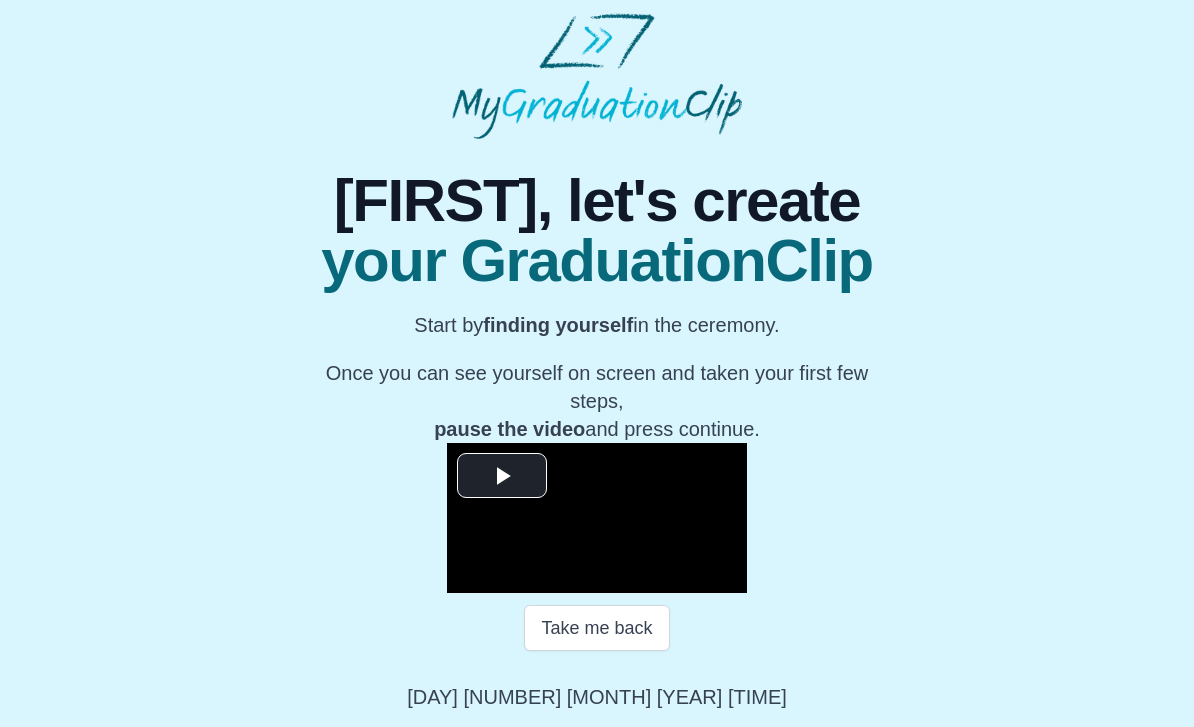 click at bounding box center [597, 518] 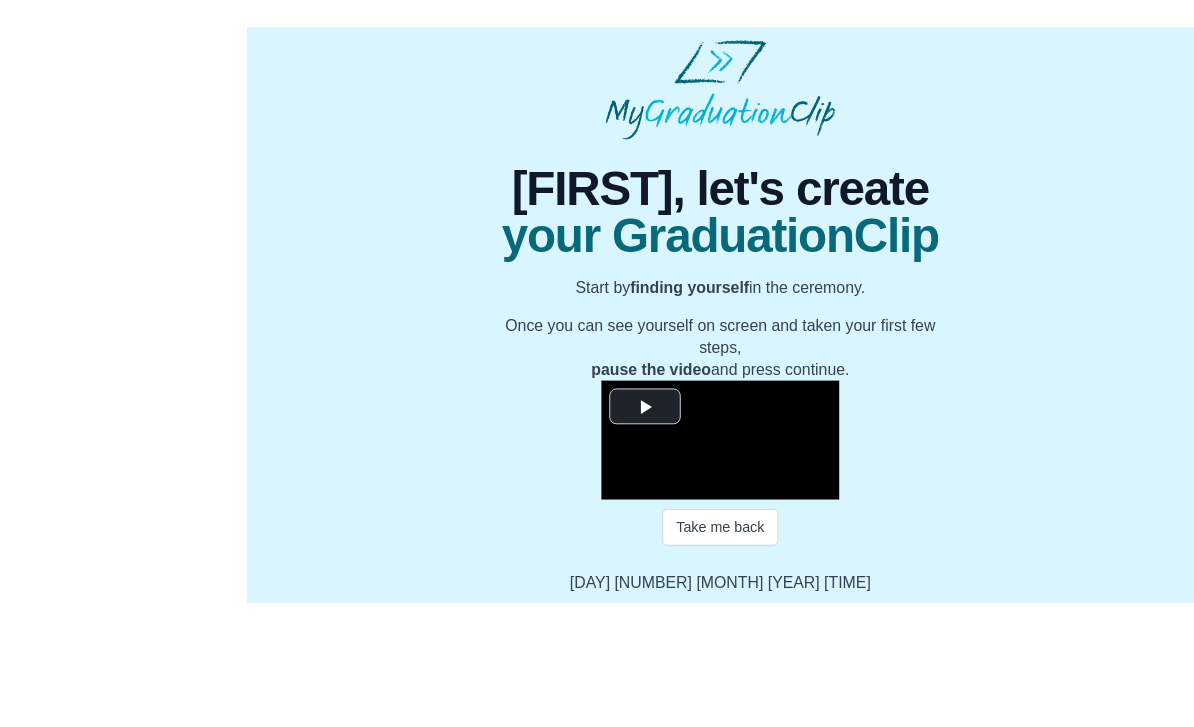 scroll, scrollTop: 100, scrollLeft: 0, axis: vertical 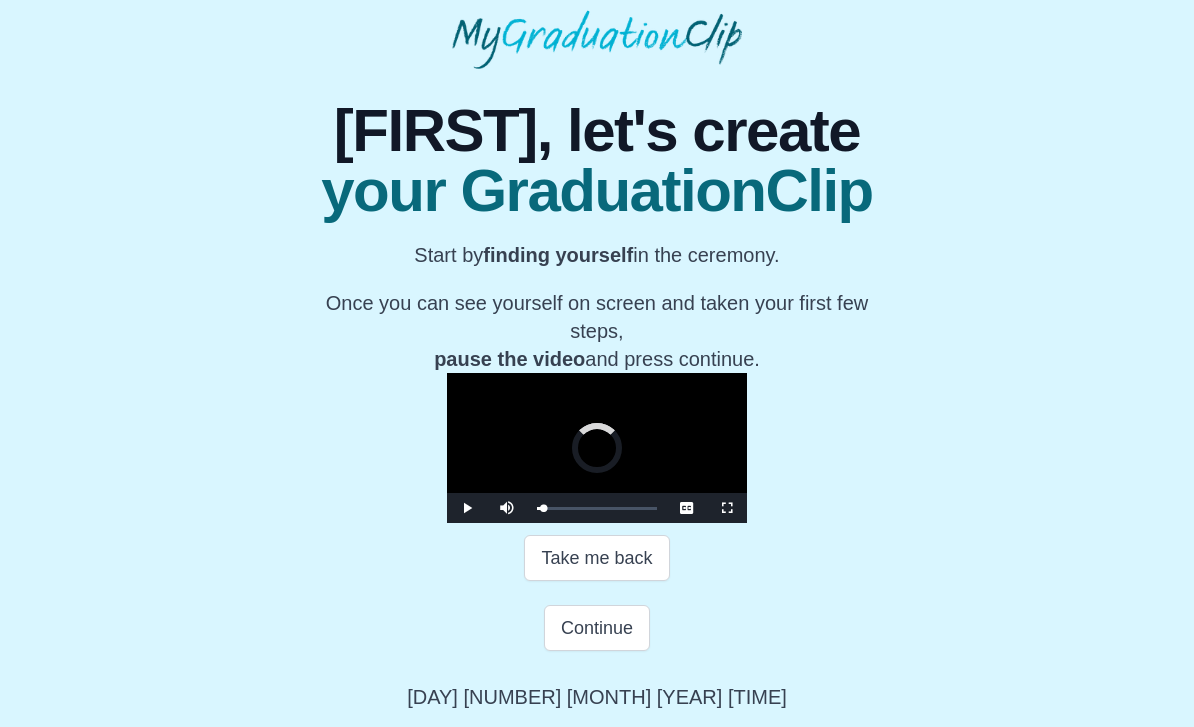 click on "Continue" at bounding box center (596, 558) 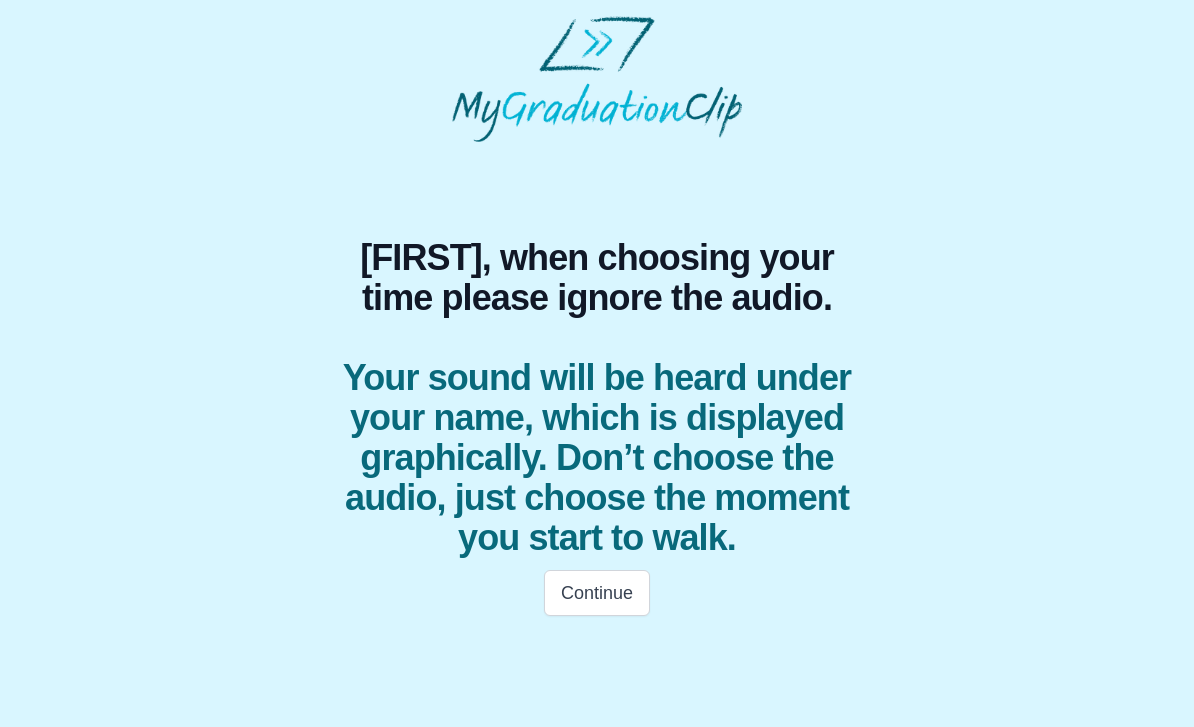 scroll, scrollTop: 0, scrollLeft: 0, axis: both 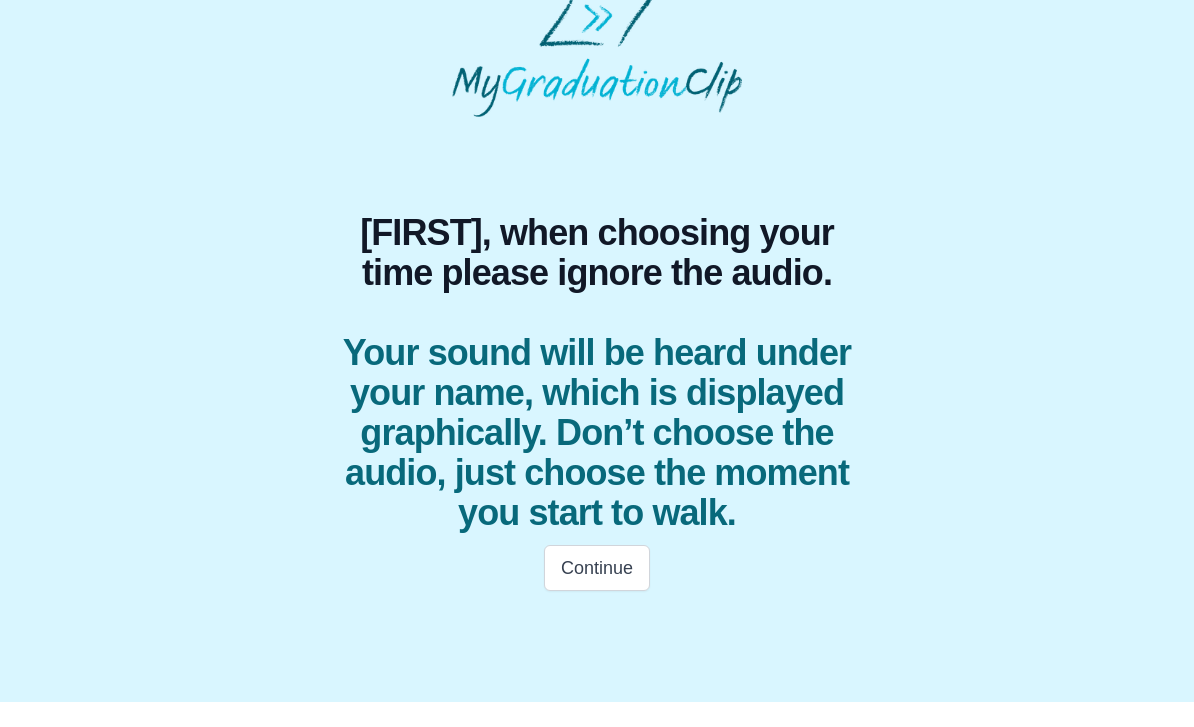 click on "Continue" at bounding box center [597, 593] 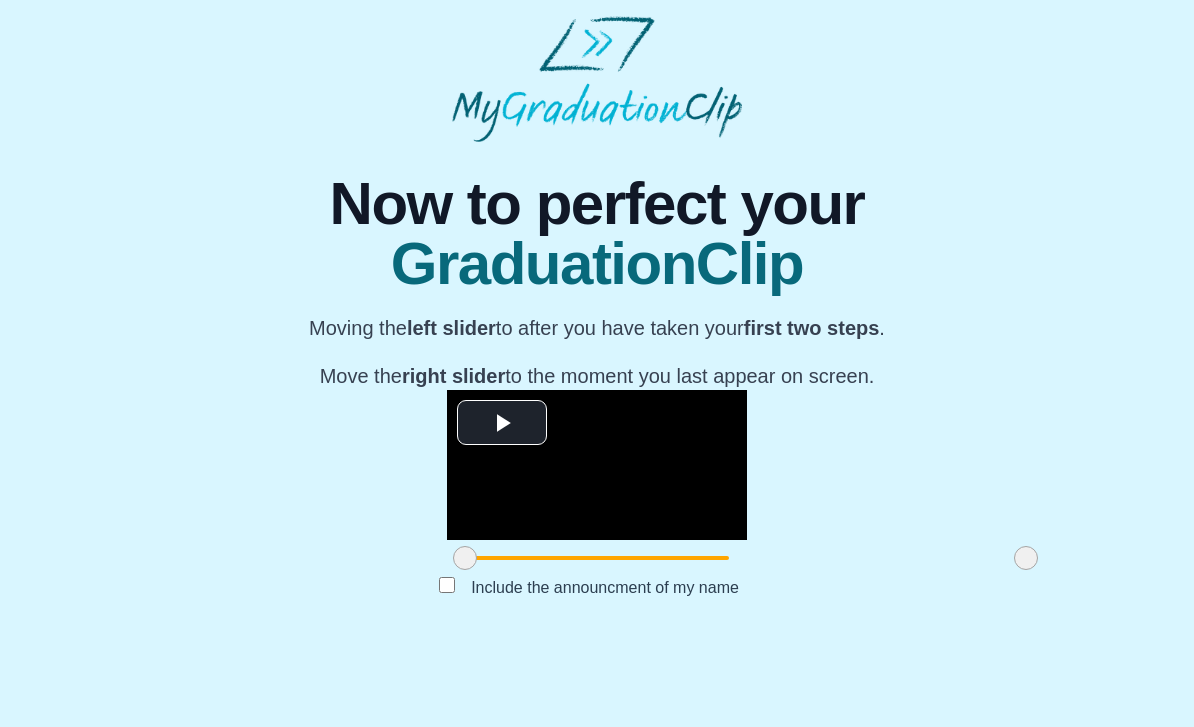 scroll, scrollTop: 102, scrollLeft: 0, axis: vertical 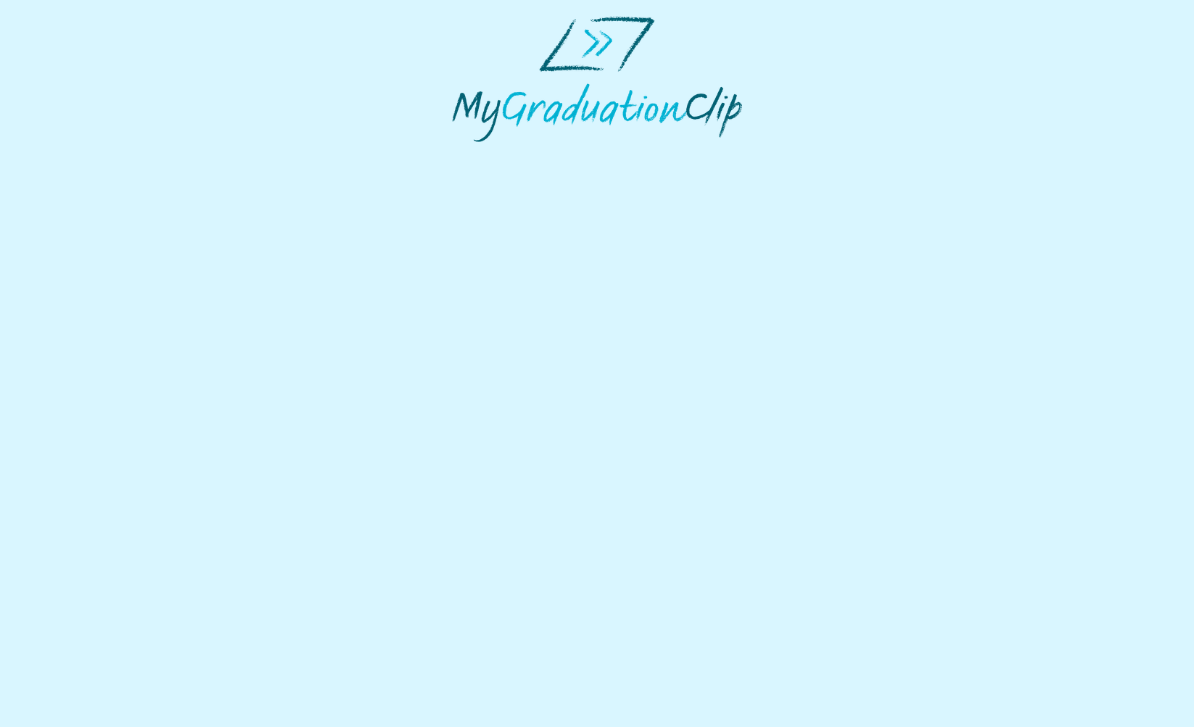 click at bounding box center (597, 79) 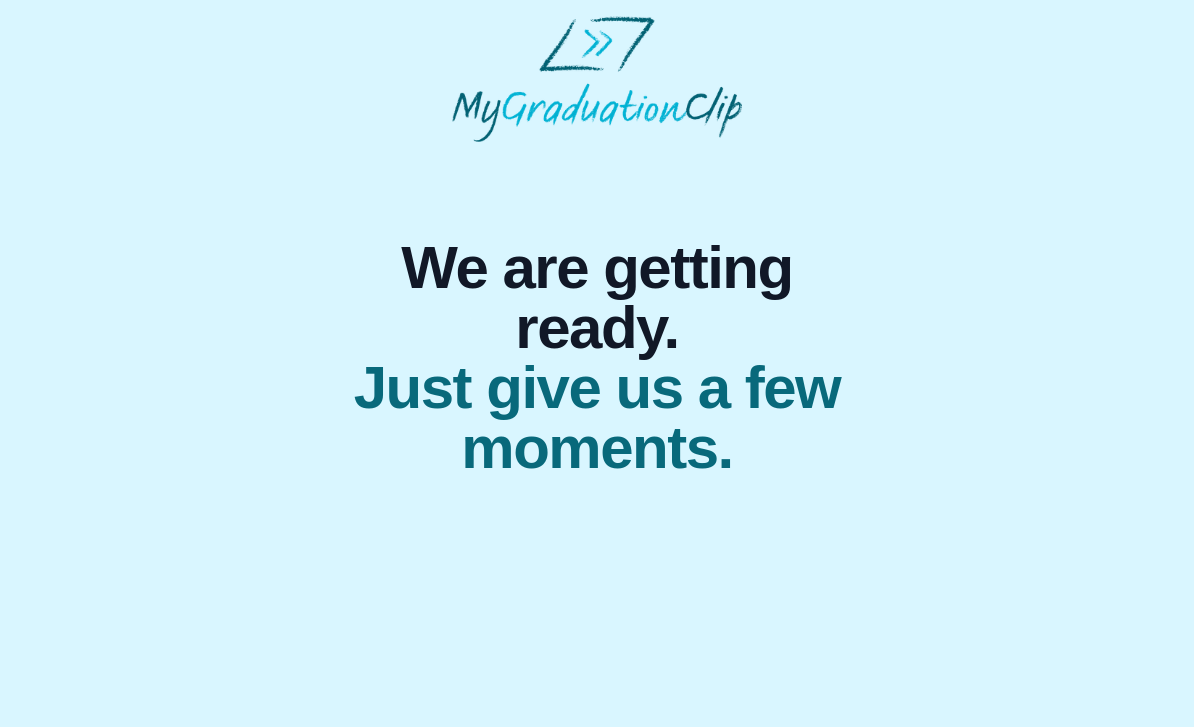 scroll, scrollTop: 0, scrollLeft: 0, axis: both 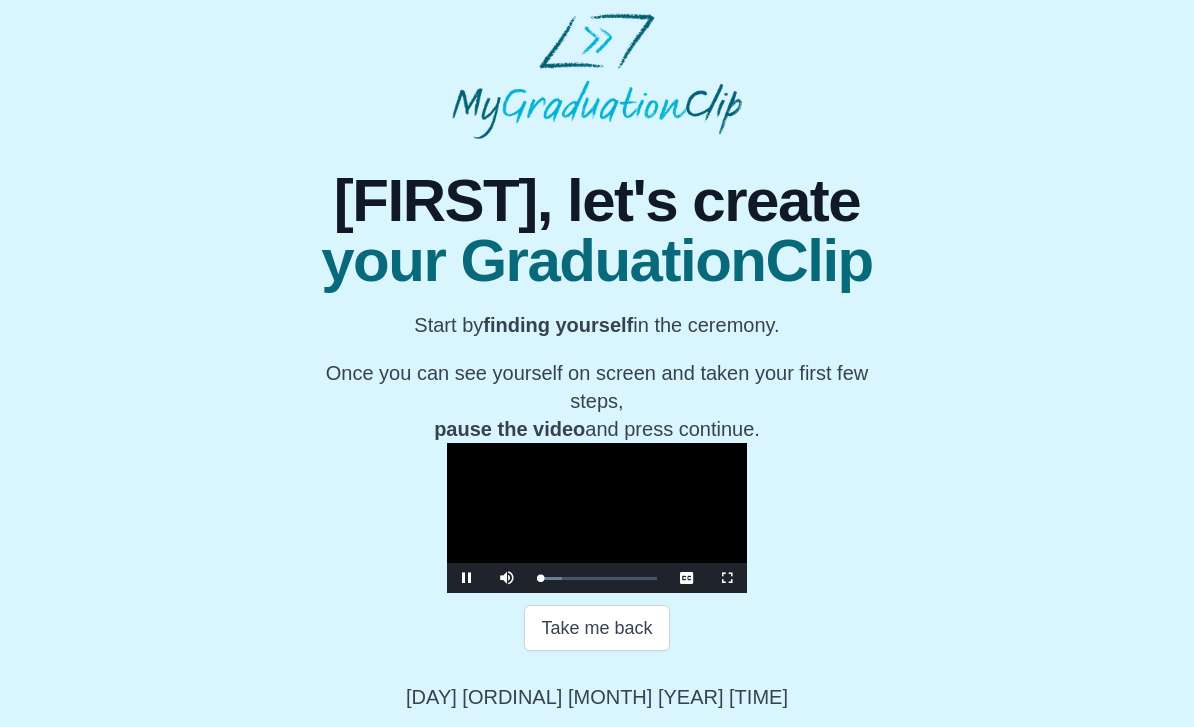 click on "Take me back" at bounding box center [596, 628] 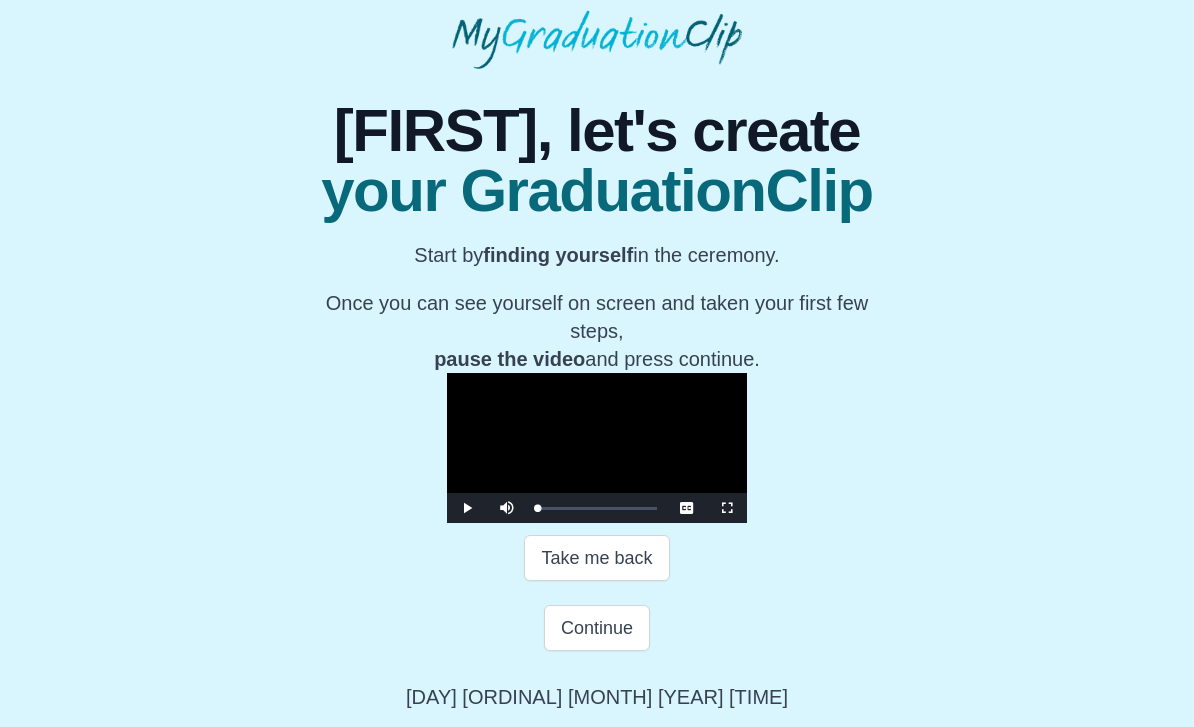 click on "Continue" at bounding box center (596, 558) 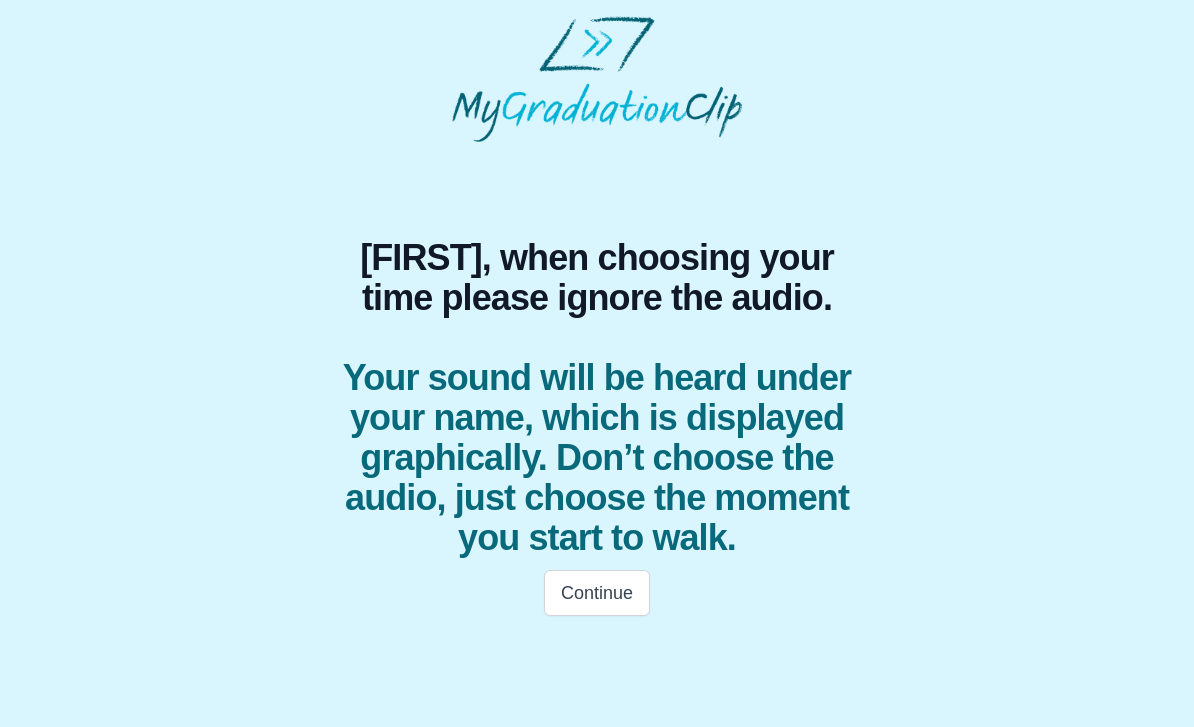 scroll, scrollTop: 0, scrollLeft: 0, axis: both 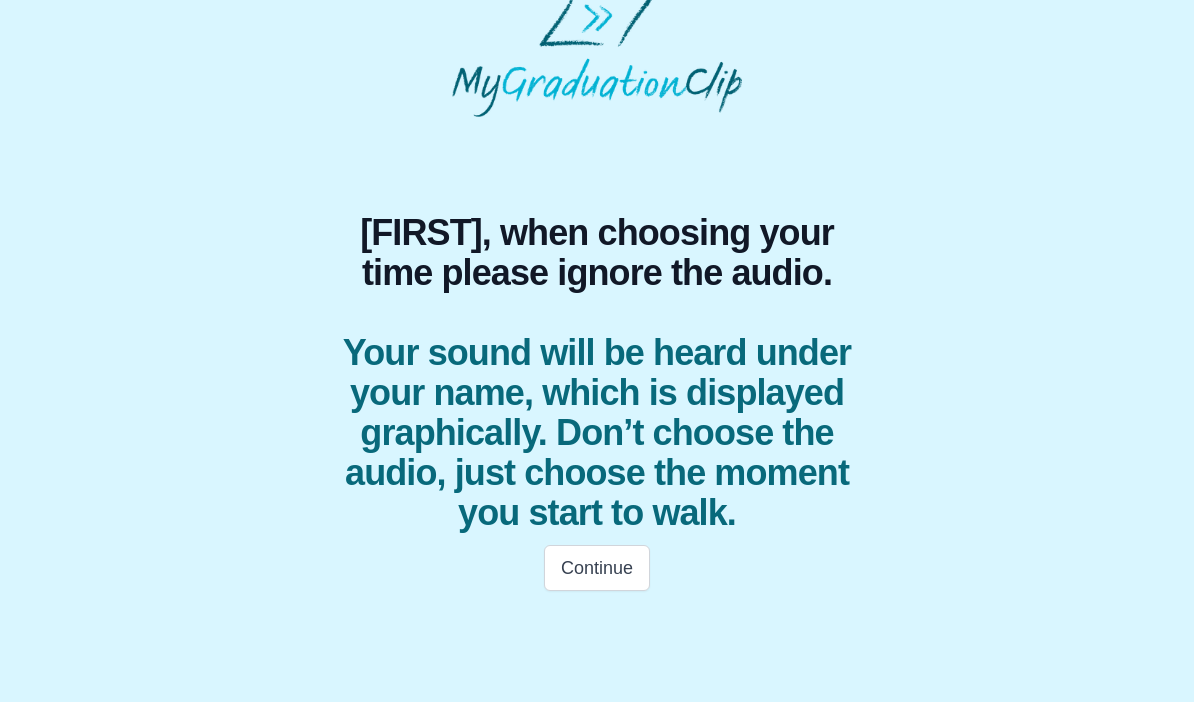 click on "Continue" at bounding box center [597, 593] 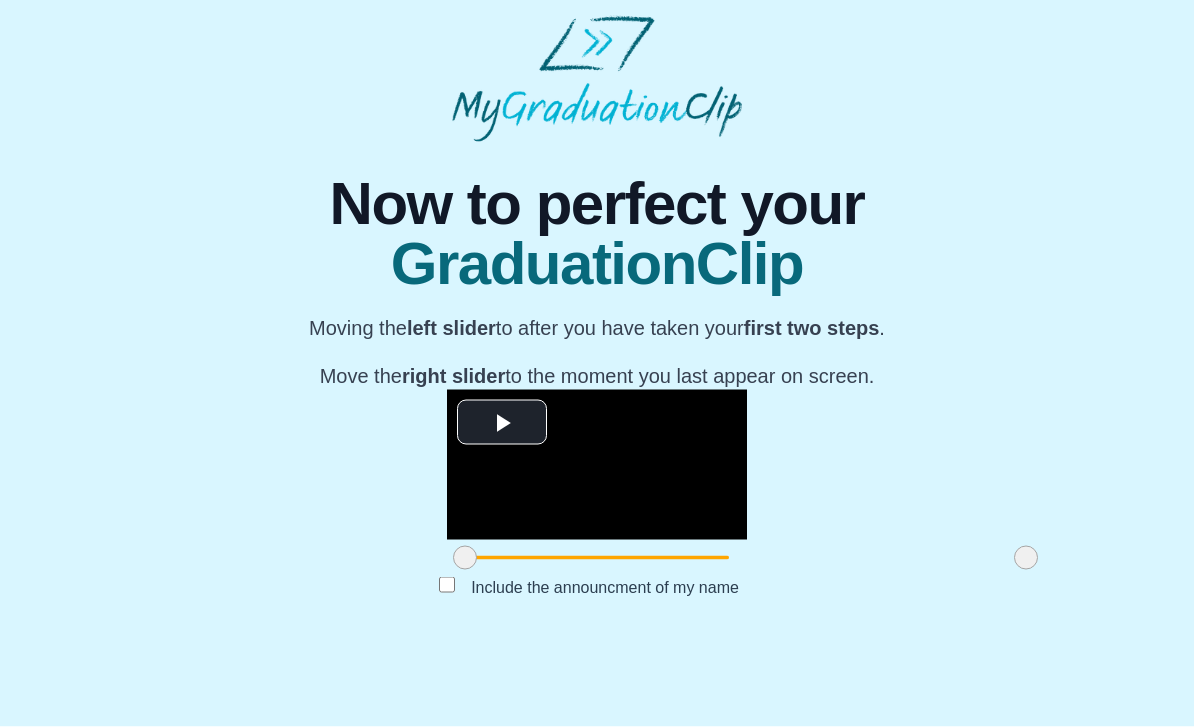 scroll, scrollTop: 92, scrollLeft: 0, axis: vertical 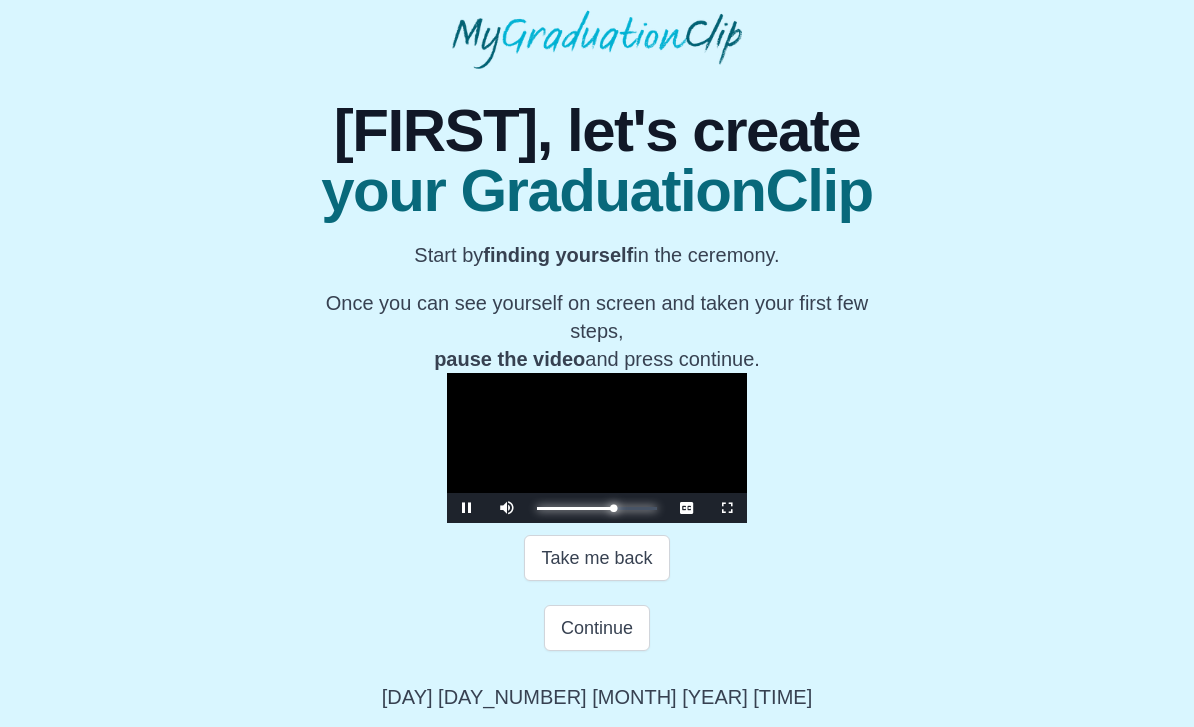 click on "32:07 Progress : 0%" at bounding box center [575, 508] 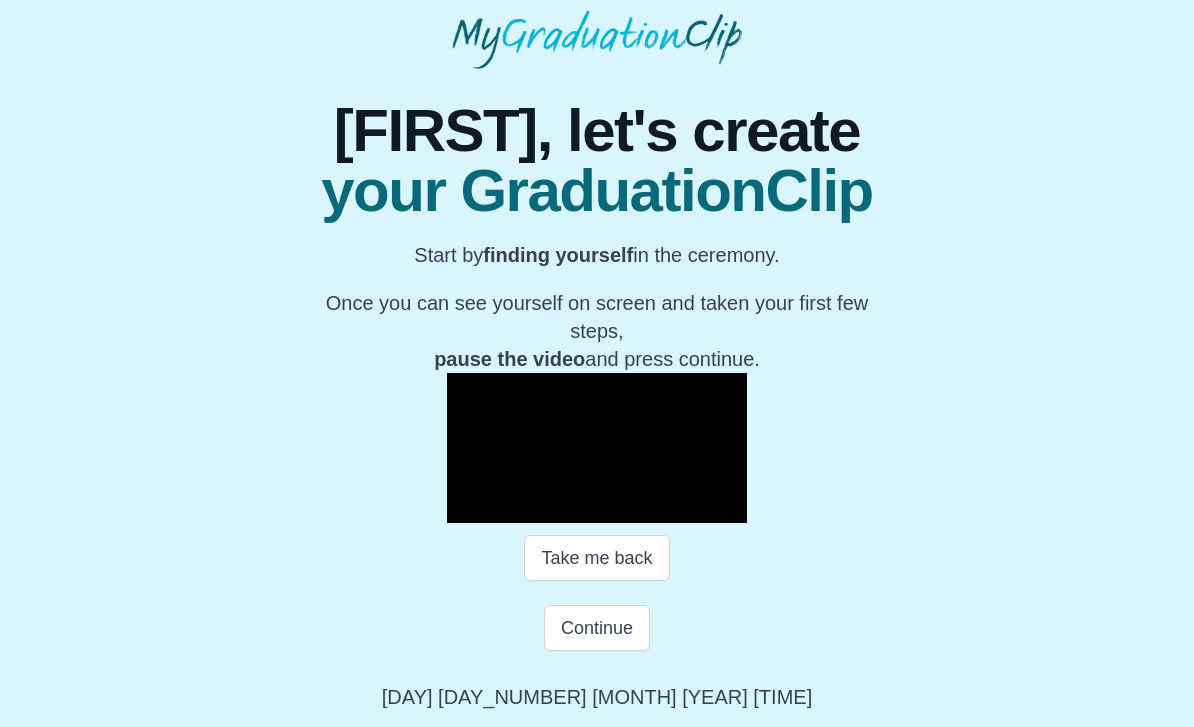 click on "Continue" at bounding box center (596, 558) 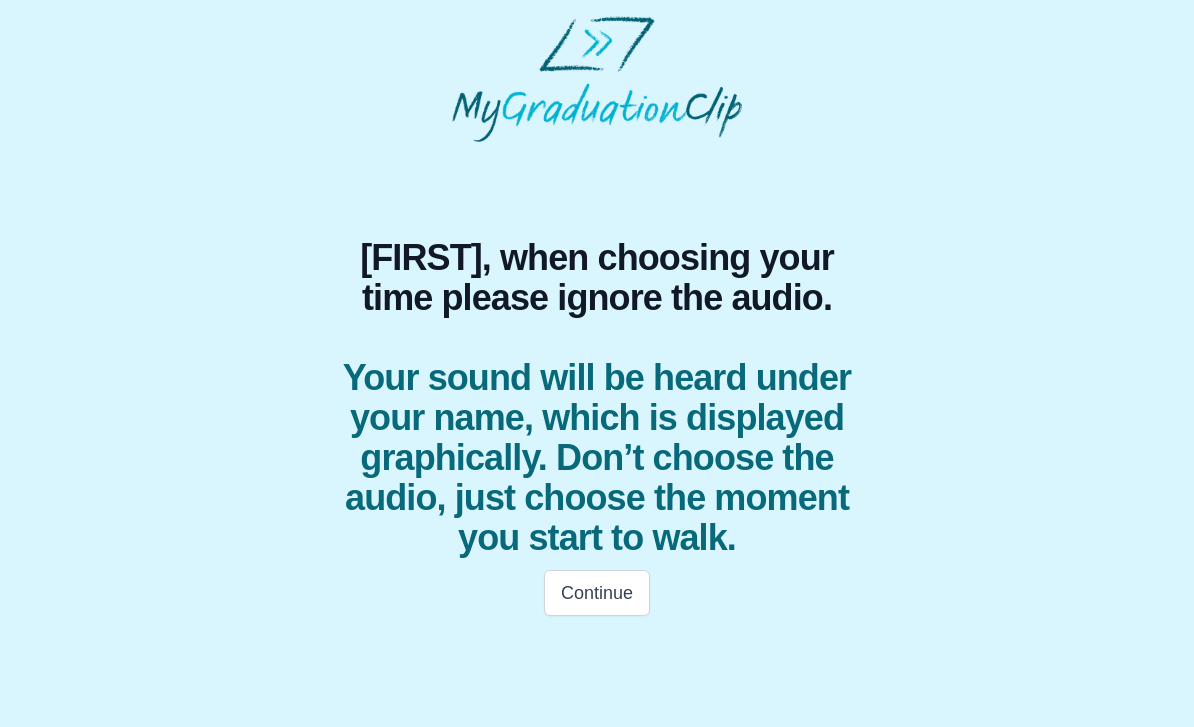 click on "Continue" at bounding box center (597, 593) 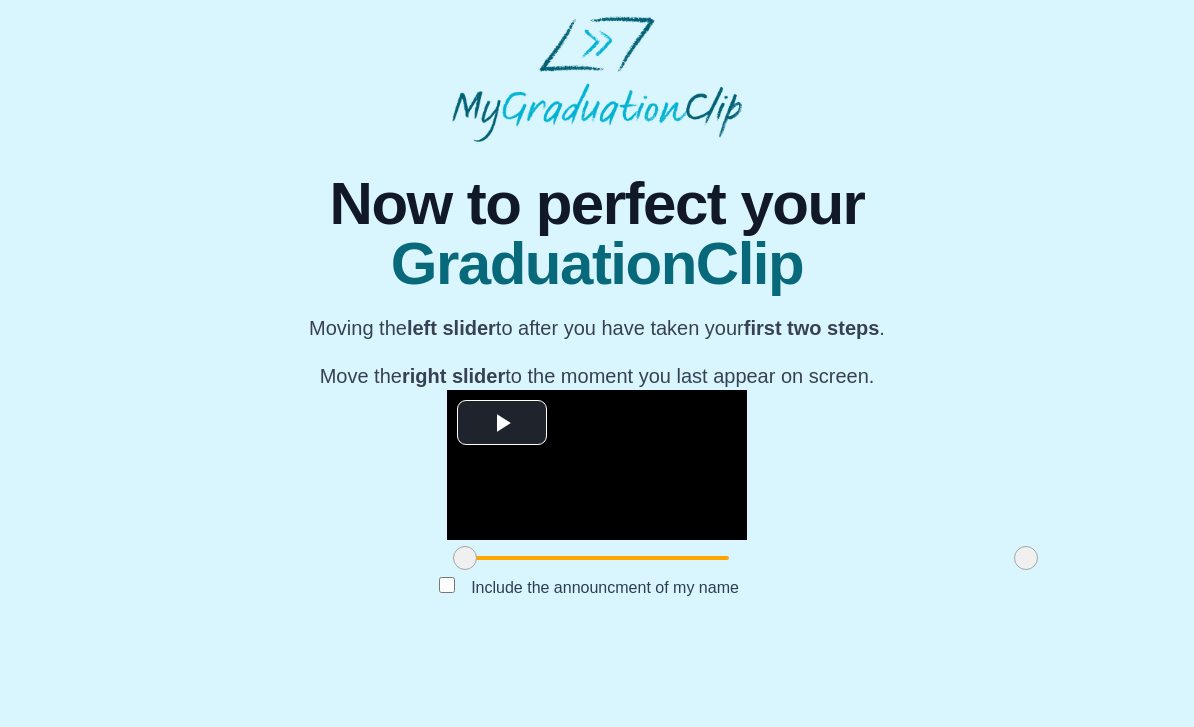 scroll, scrollTop: 77, scrollLeft: 0, axis: vertical 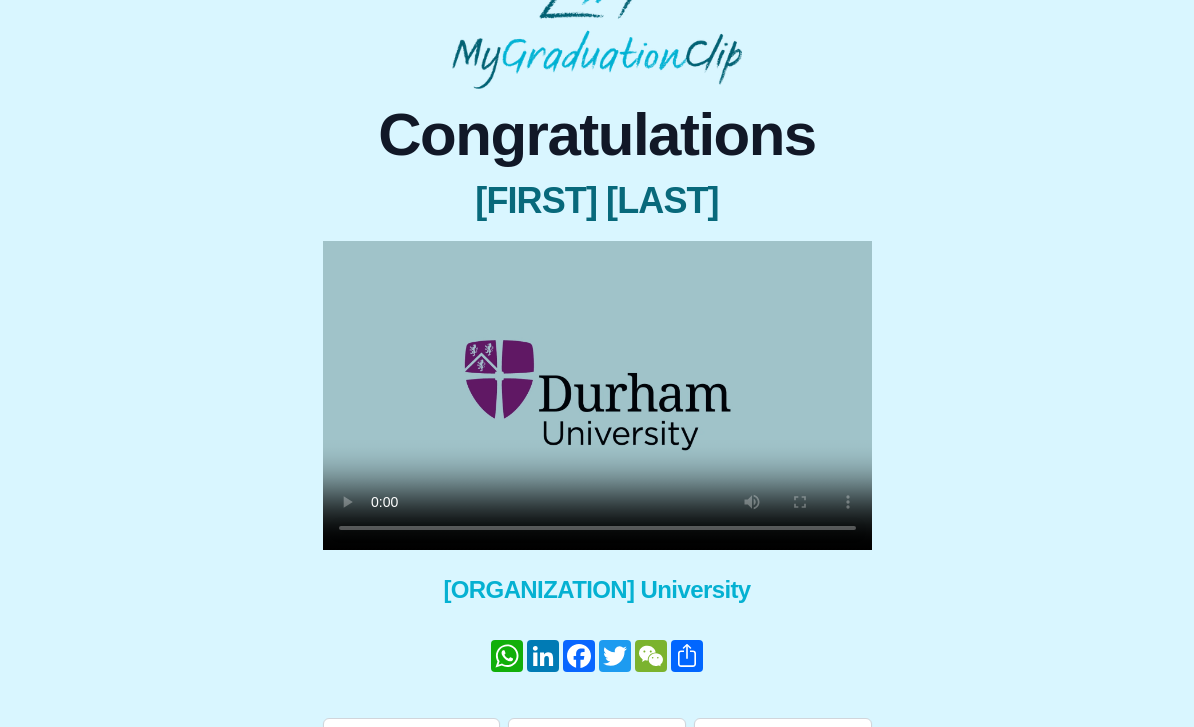 click on "Download my GraduationClip" at bounding box center (412, 747) 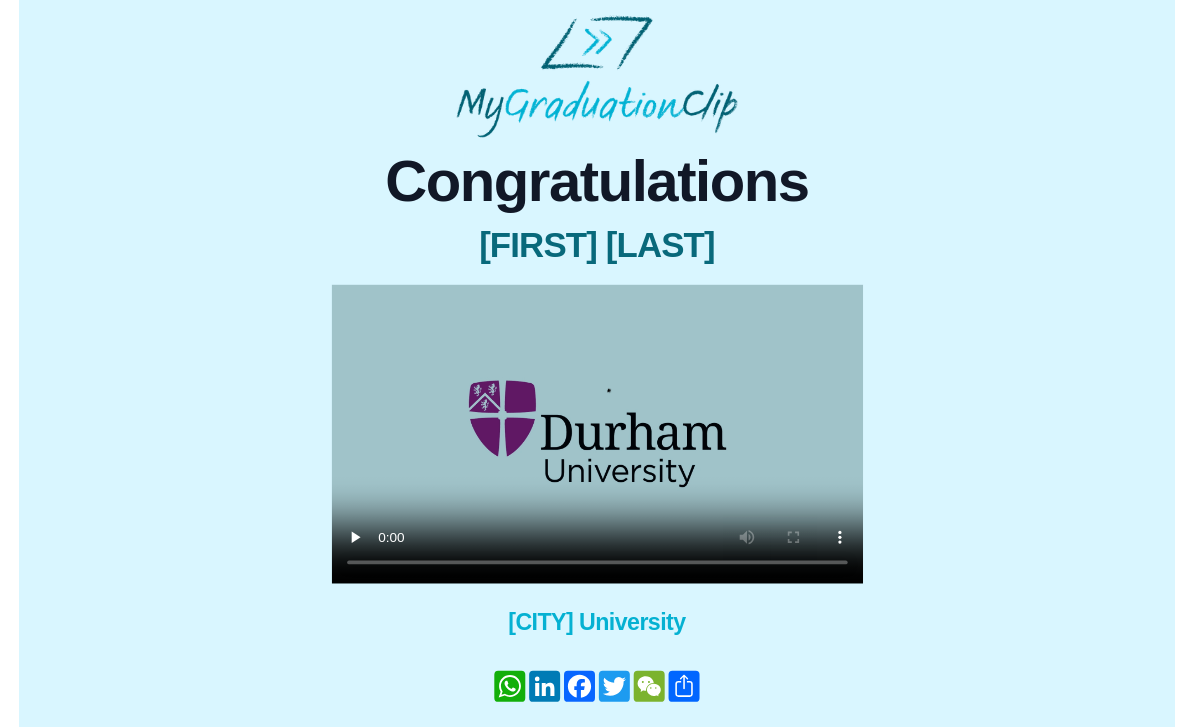 scroll, scrollTop: 24, scrollLeft: 0, axis: vertical 